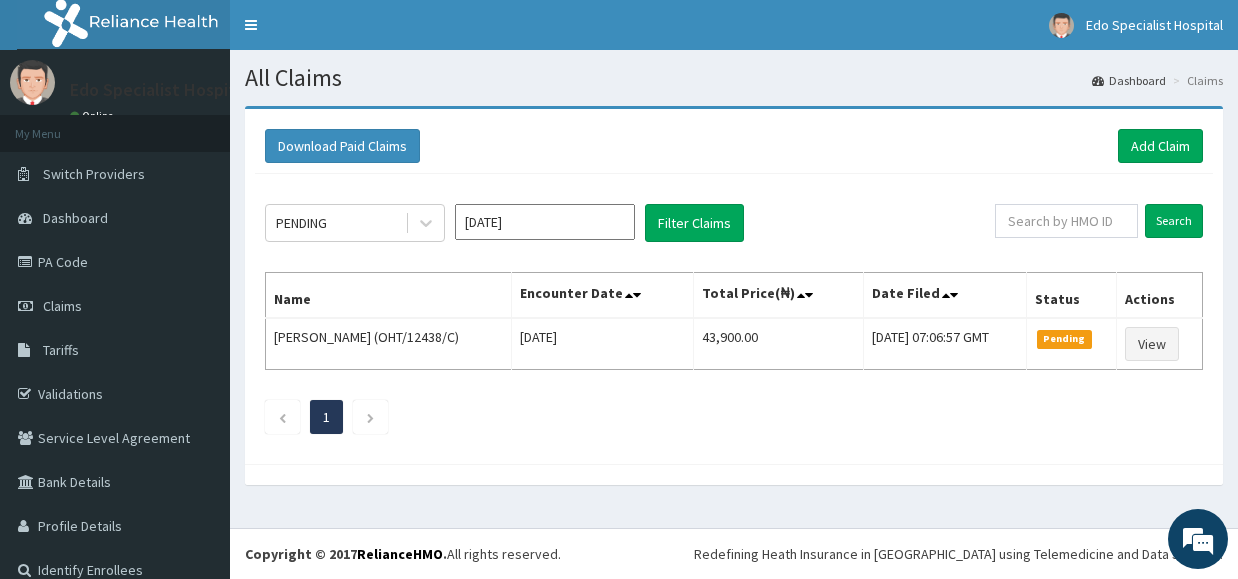 scroll, scrollTop: 0, scrollLeft: 0, axis: both 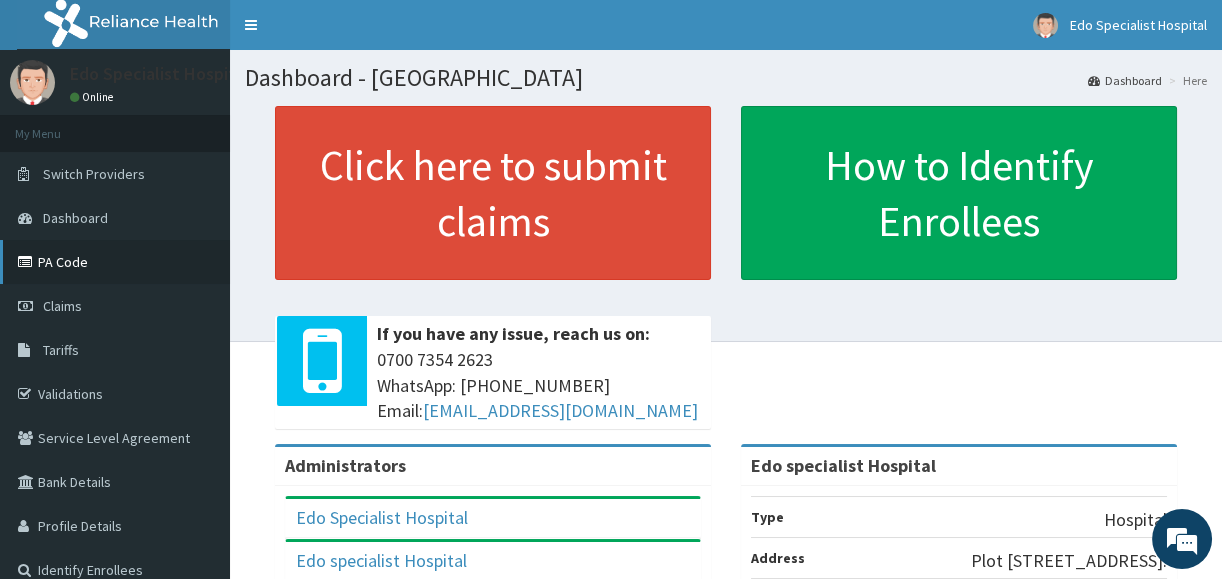 click on "PA Code" at bounding box center [115, 262] 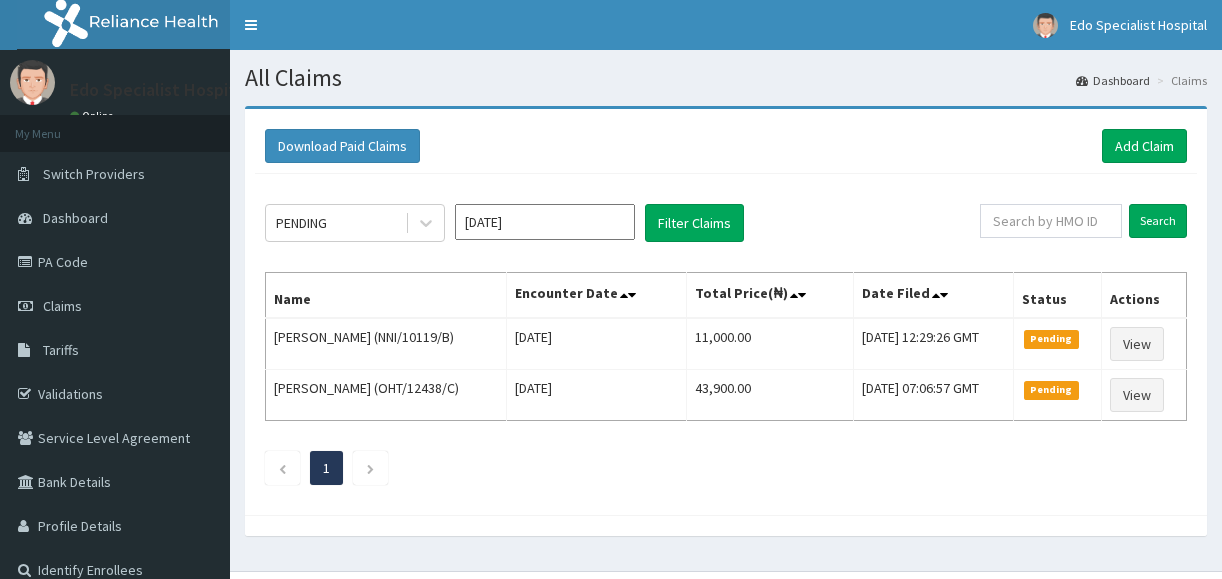 scroll, scrollTop: 0, scrollLeft: 0, axis: both 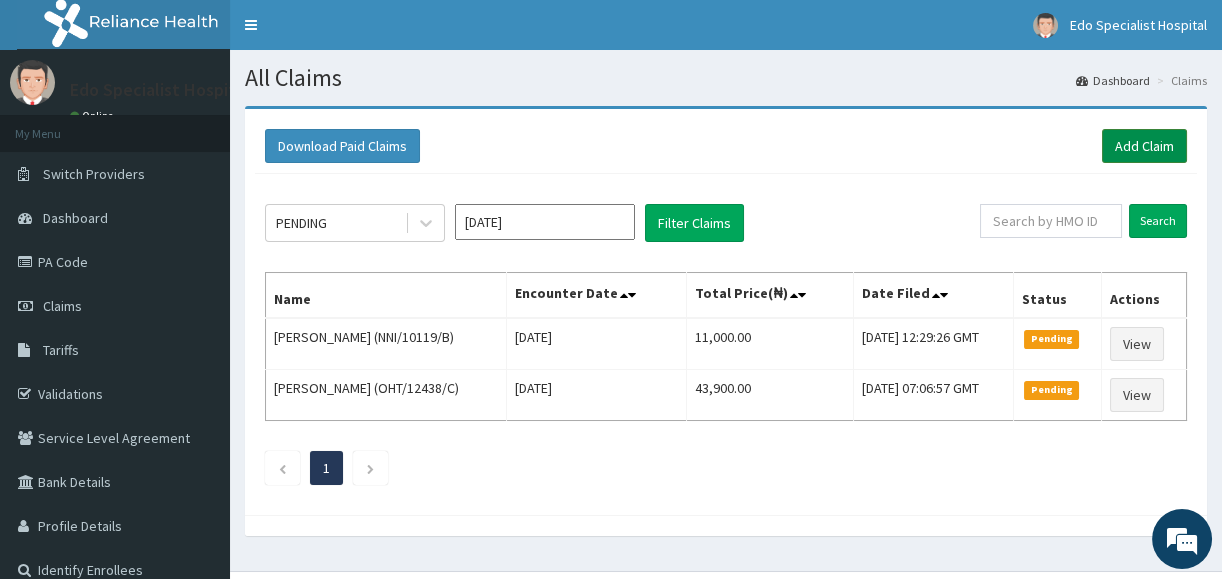 click on "Add Claim" at bounding box center [1144, 146] 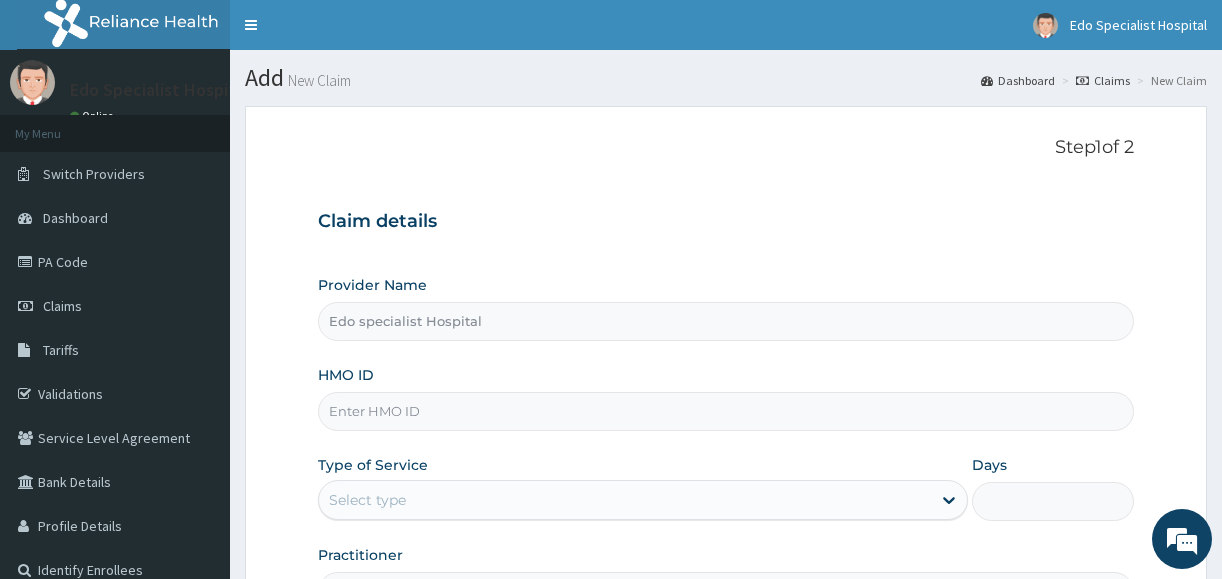 scroll, scrollTop: 0, scrollLeft: 0, axis: both 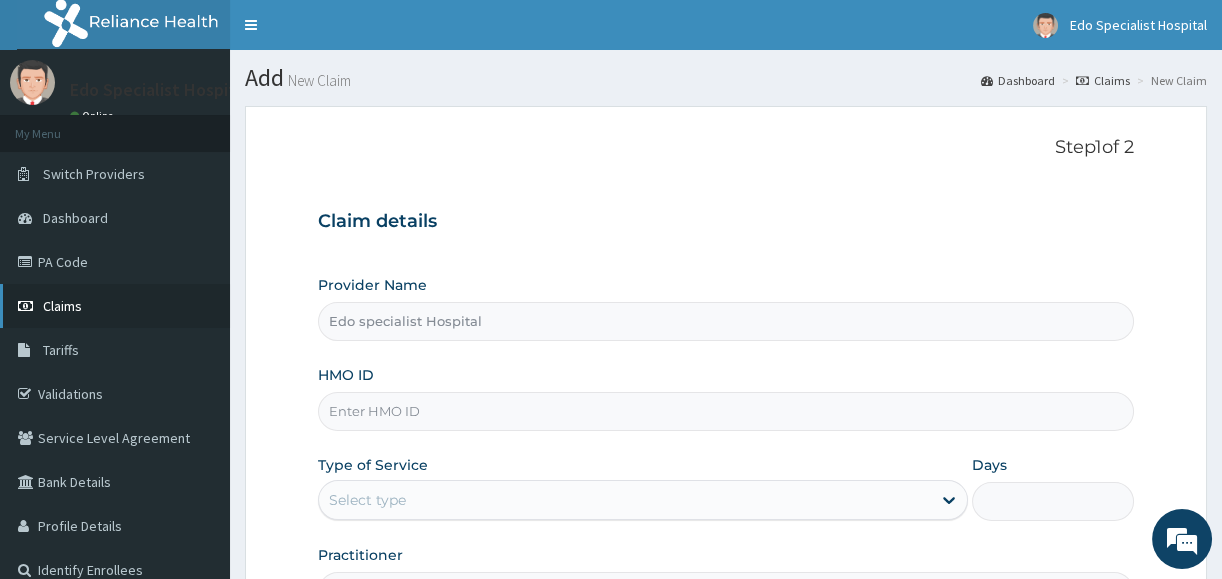 click on "Claims" at bounding box center [62, 306] 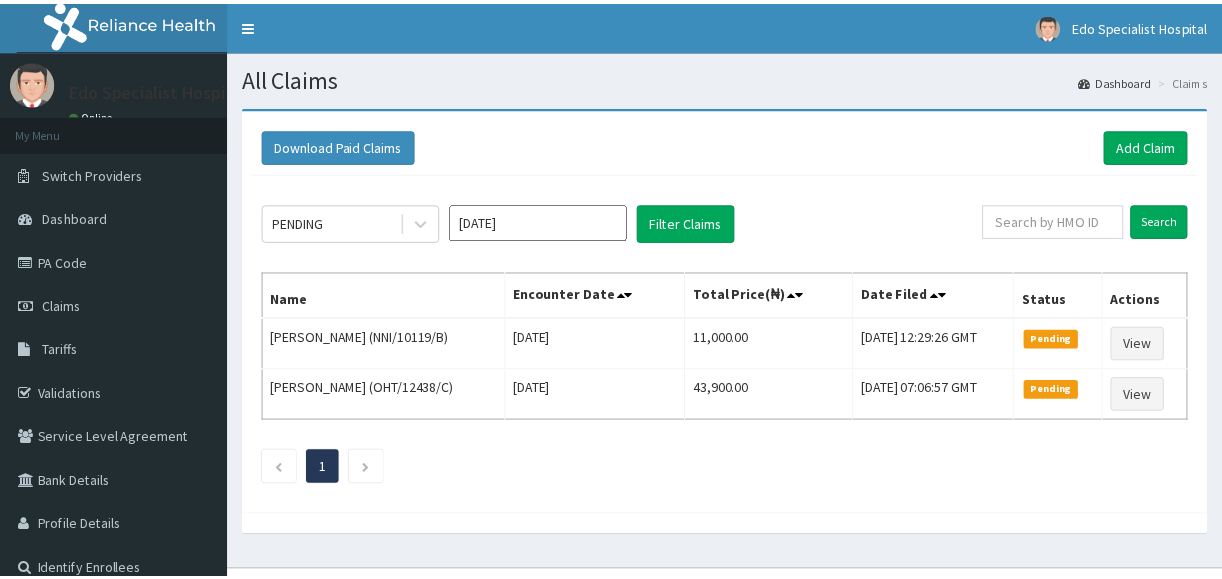 scroll, scrollTop: 0, scrollLeft: 0, axis: both 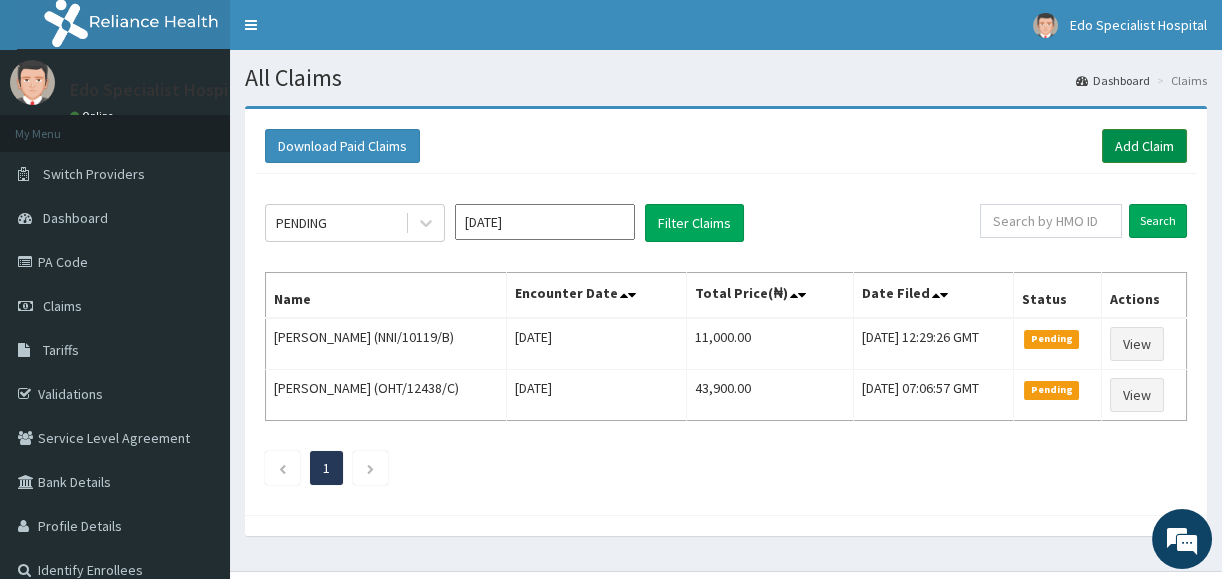 click on "Add Claim" at bounding box center [1144, 146] 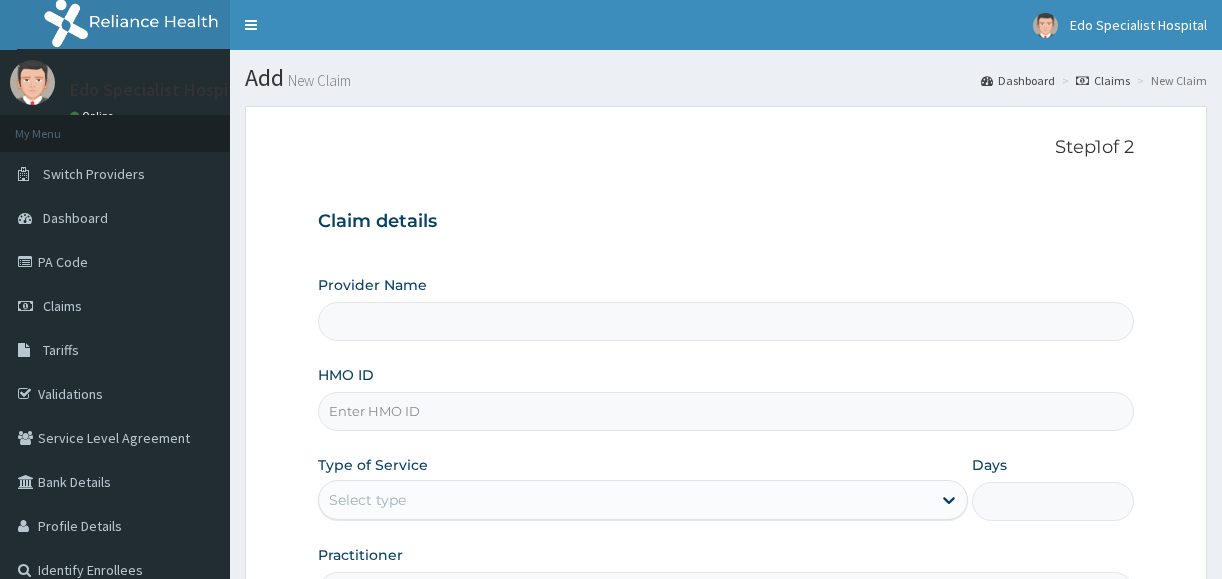 scroll, scrollTop: 0, scrollLeft: 0, axis: both 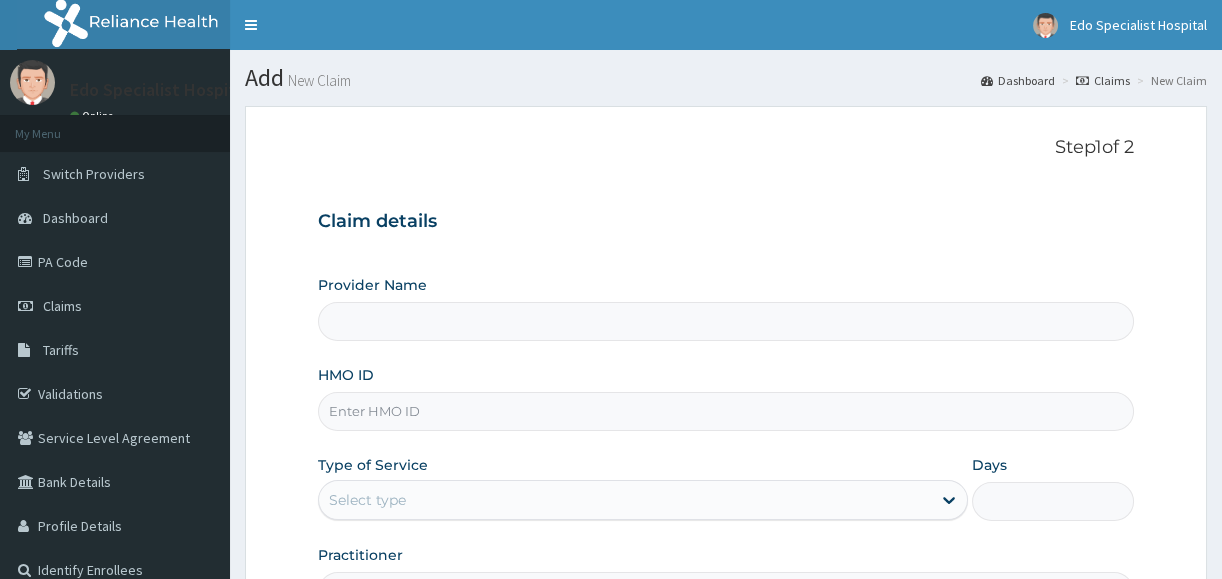 type on "Edo specialist Hospital" 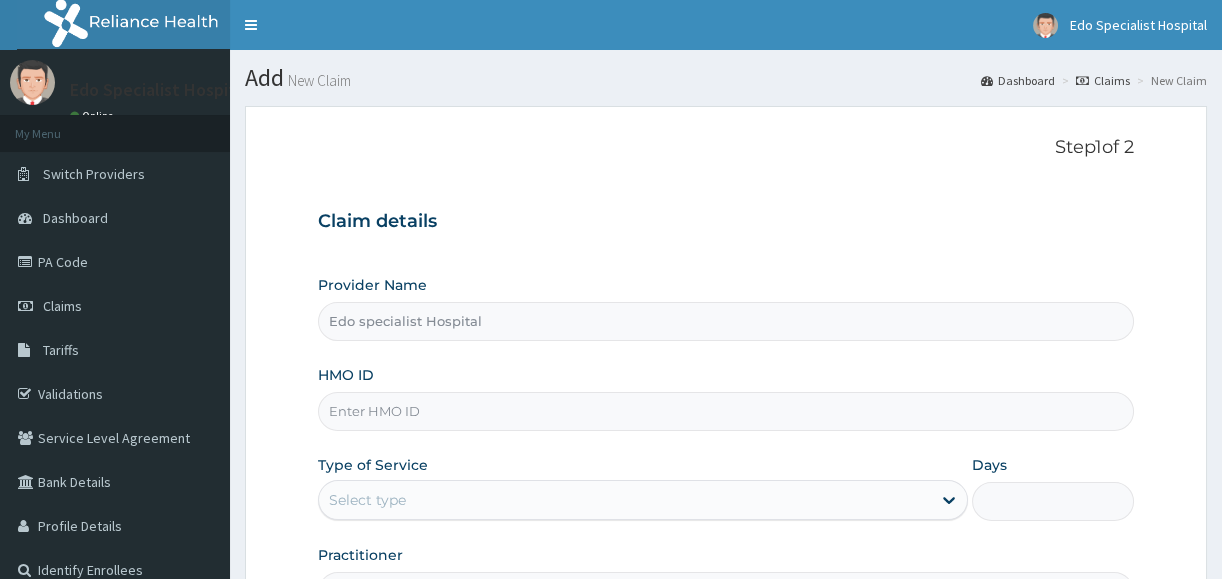 click on "HMO ID" at bounding box center (726, 411) 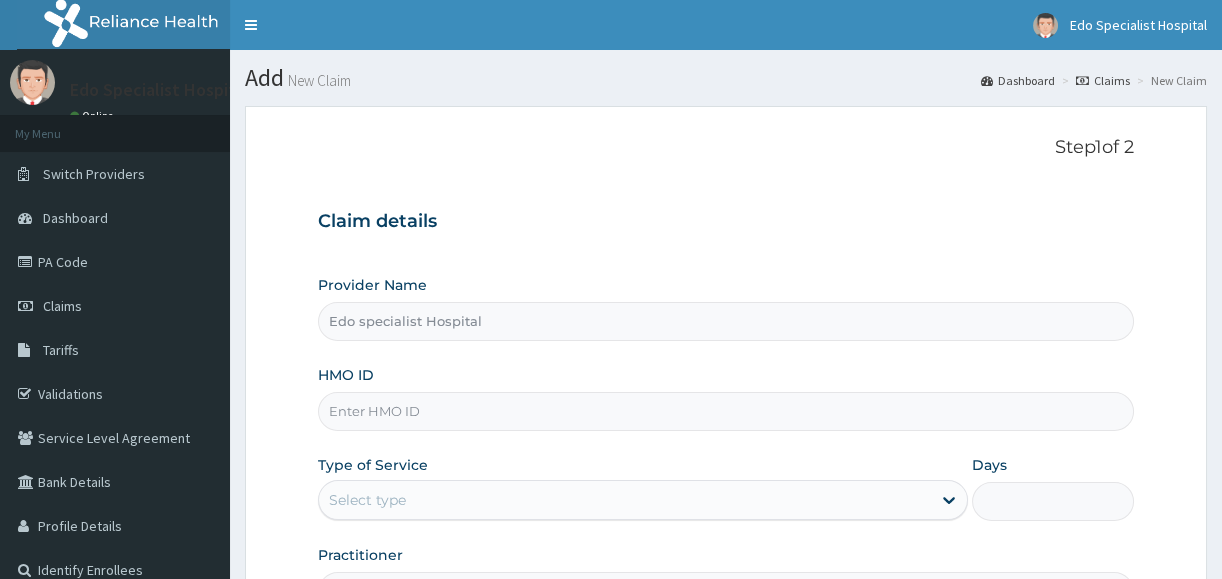 paste on "cya/10212/b" 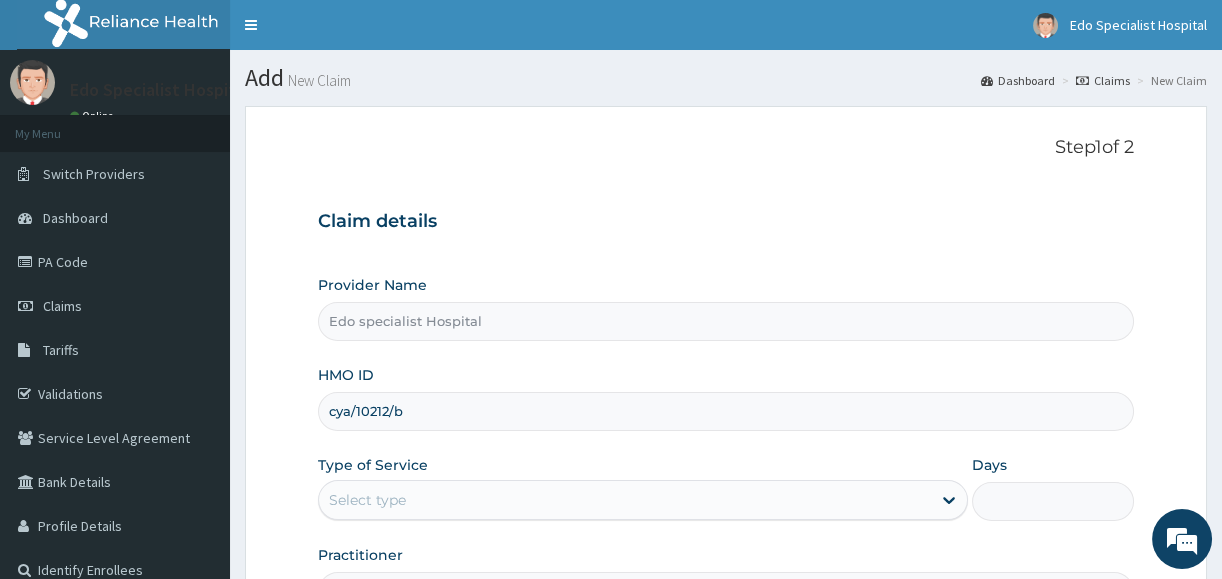 scroll, scrollTop: 0, scrollLeft: 0, axis: both 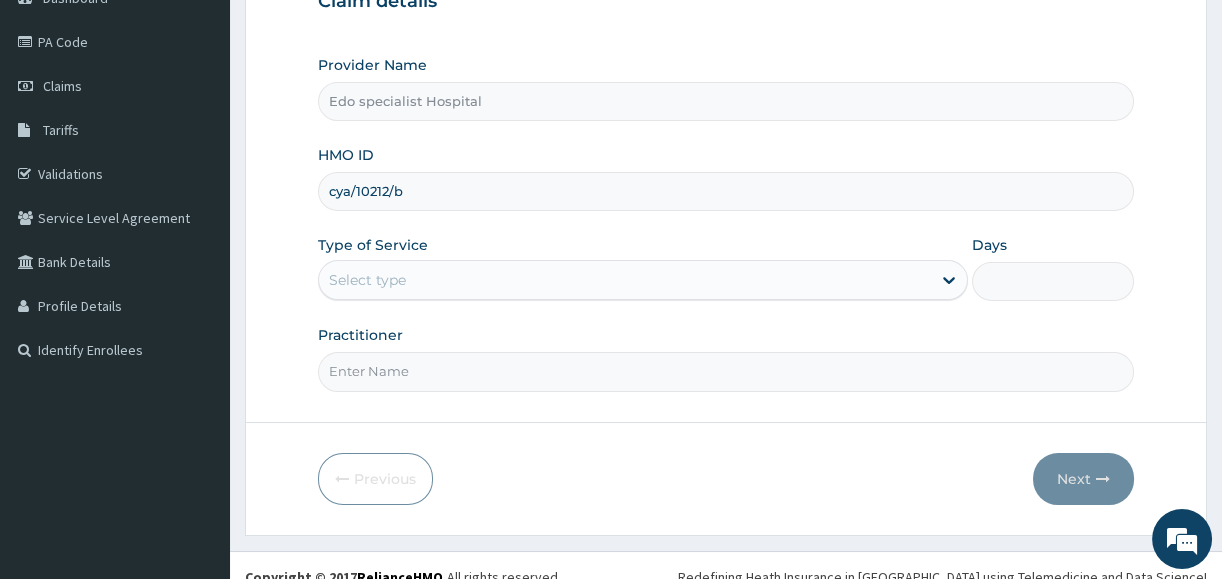 type on "cya/10212/b" 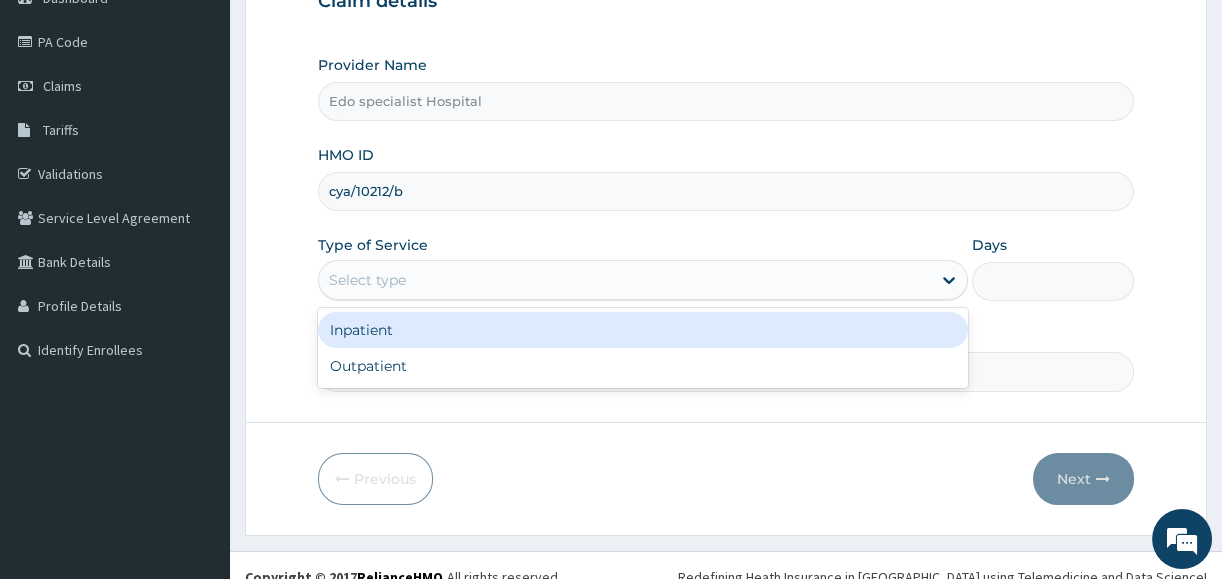 click on "Select type" at bounding box center (367, 280) 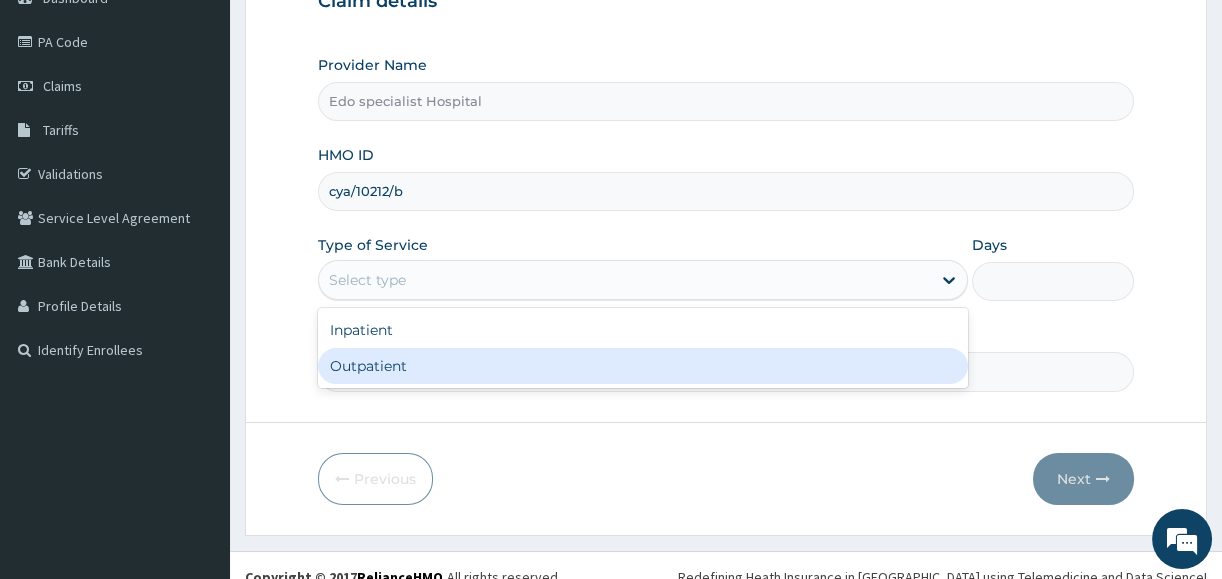 click on "Outpatient" at bounding box center (643, 366) 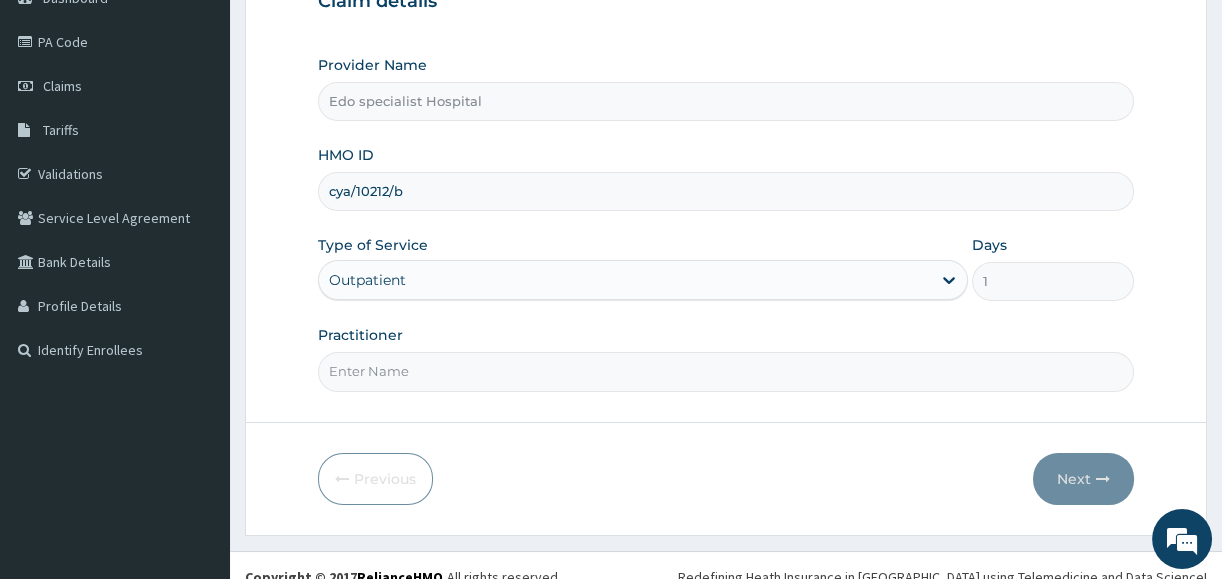 paste on "Dr Vincent Osayande (O&amp;amp;G) - 08023388632" 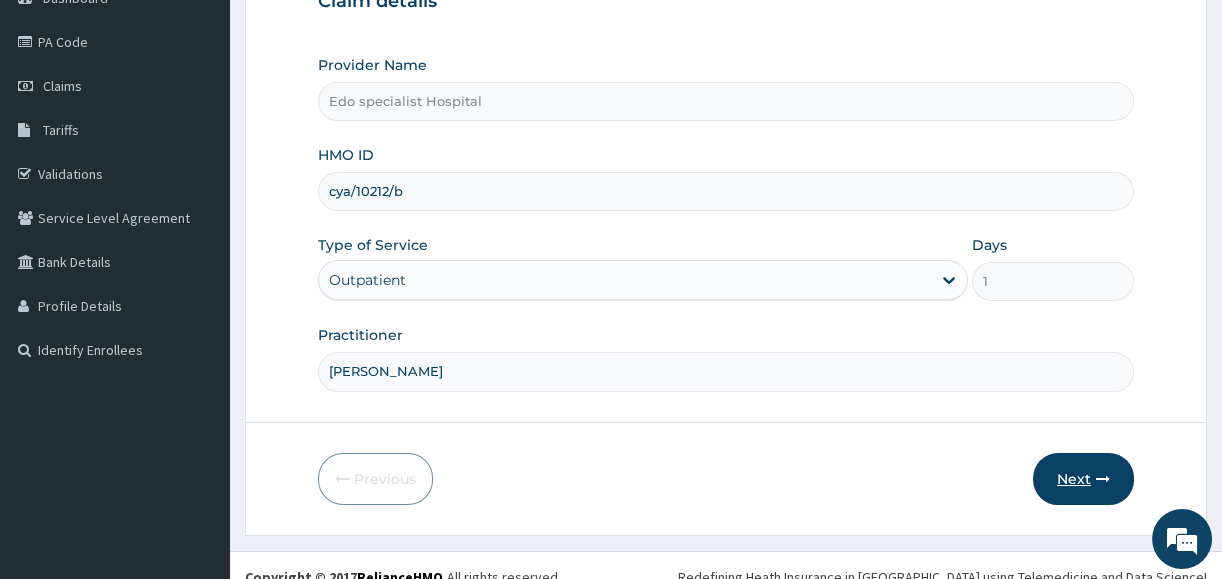 type on "Dr Vincent Osayande" 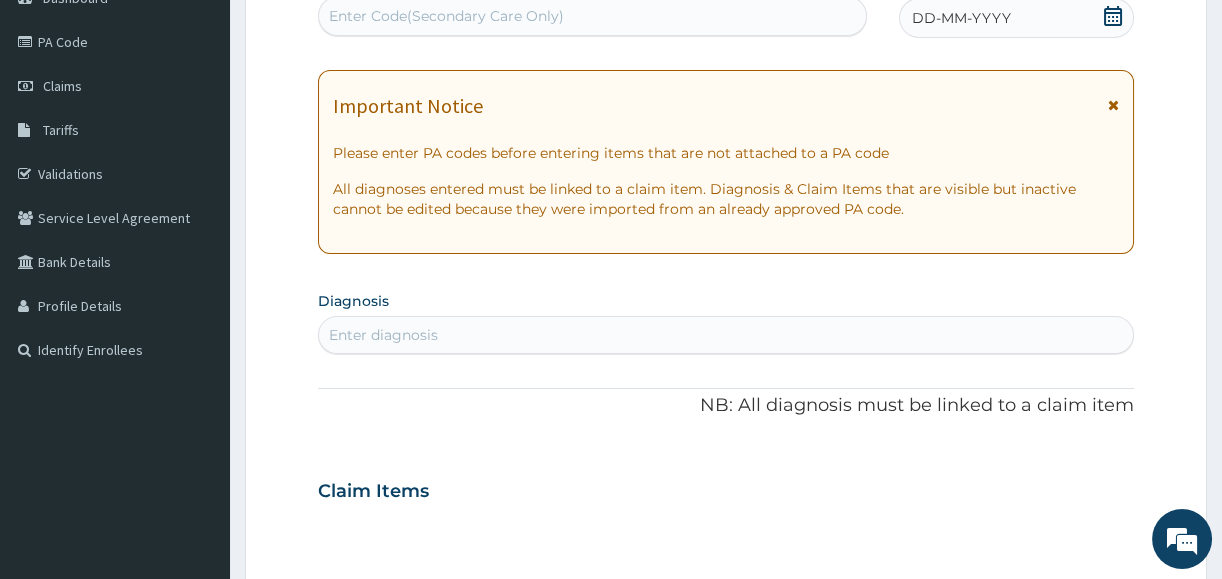 scroll, scrollTop: 0, scrollLeft: 0, axis: both 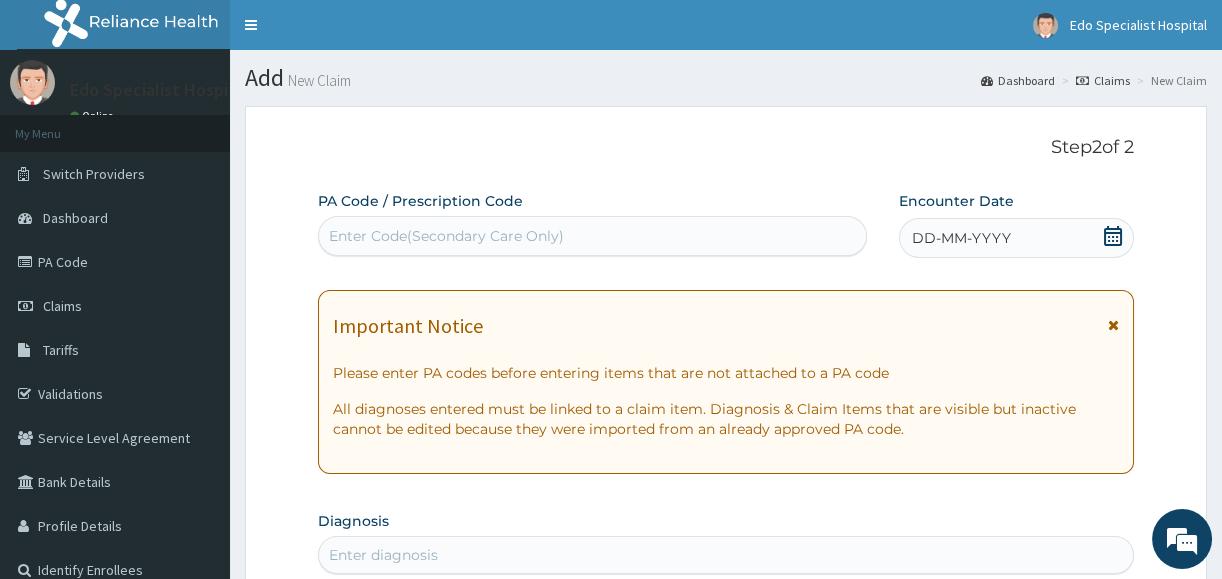 click on "Enter Code(Secondary Care Only)" at bounding box center [446, 236] 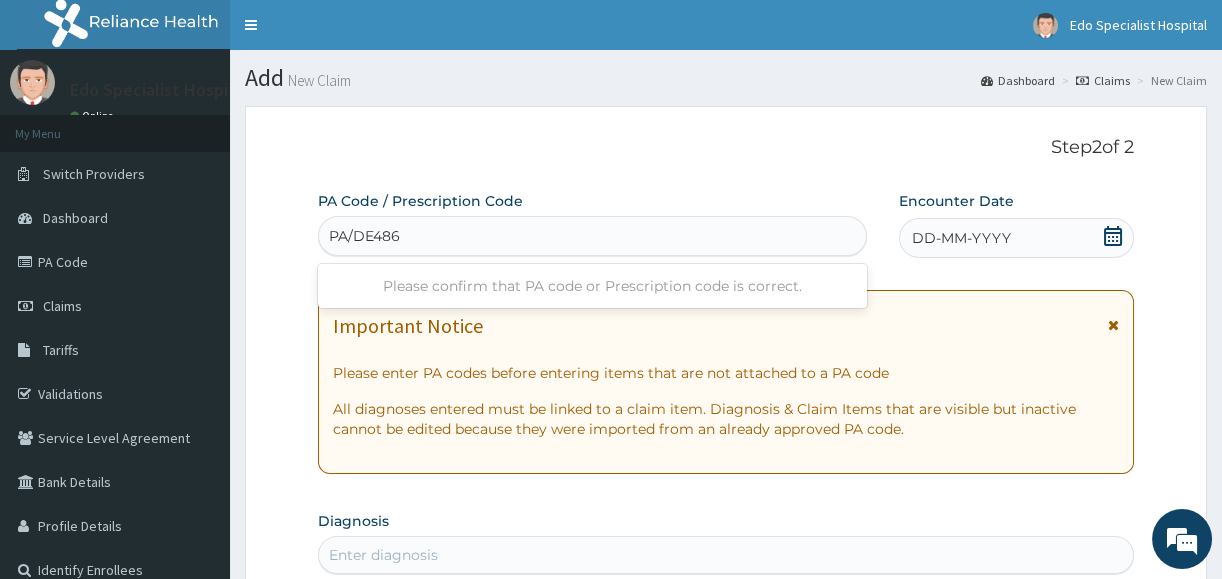 type on "PA/DE4867" 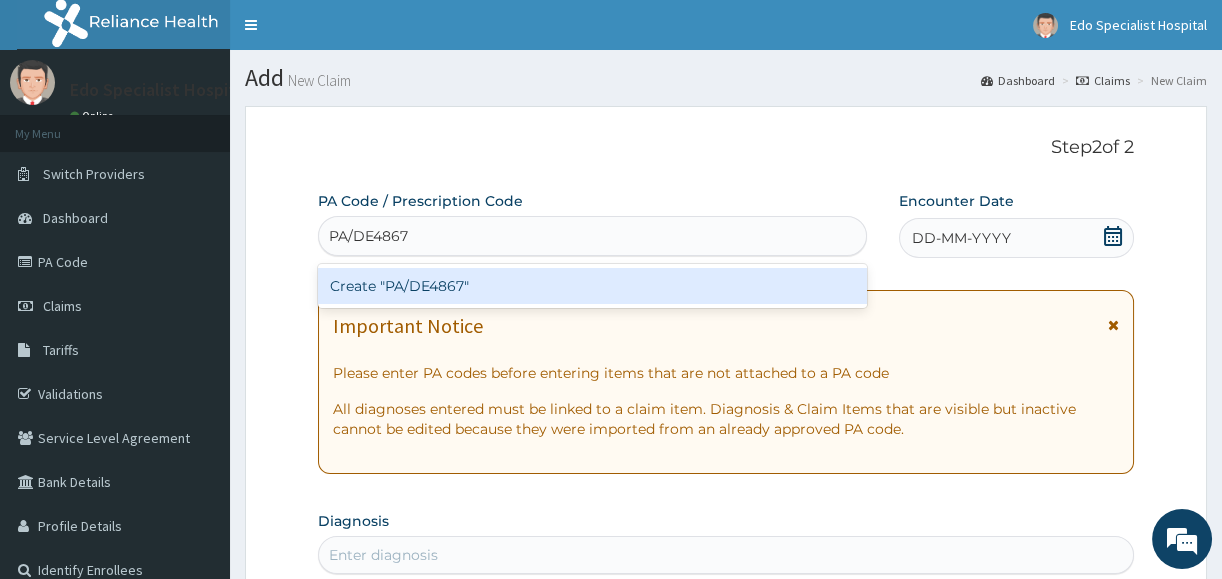 click on "Create "PA/DE4867"" at bounding box center (592, 286) 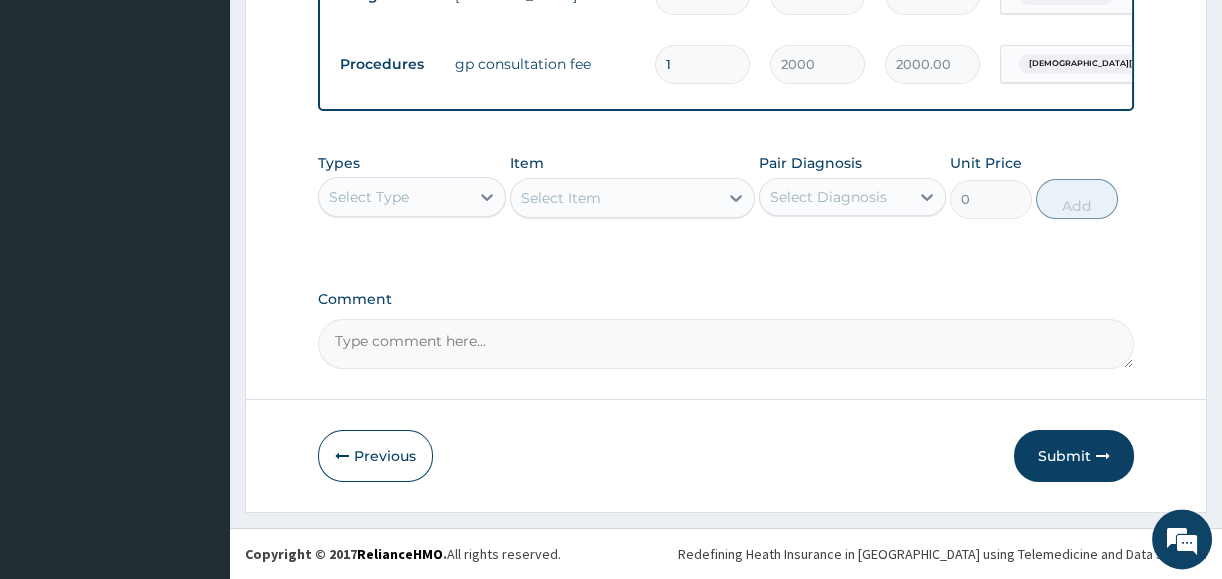 scroll, scrollTop: 919, scrollLeft: 0, axis: vertical 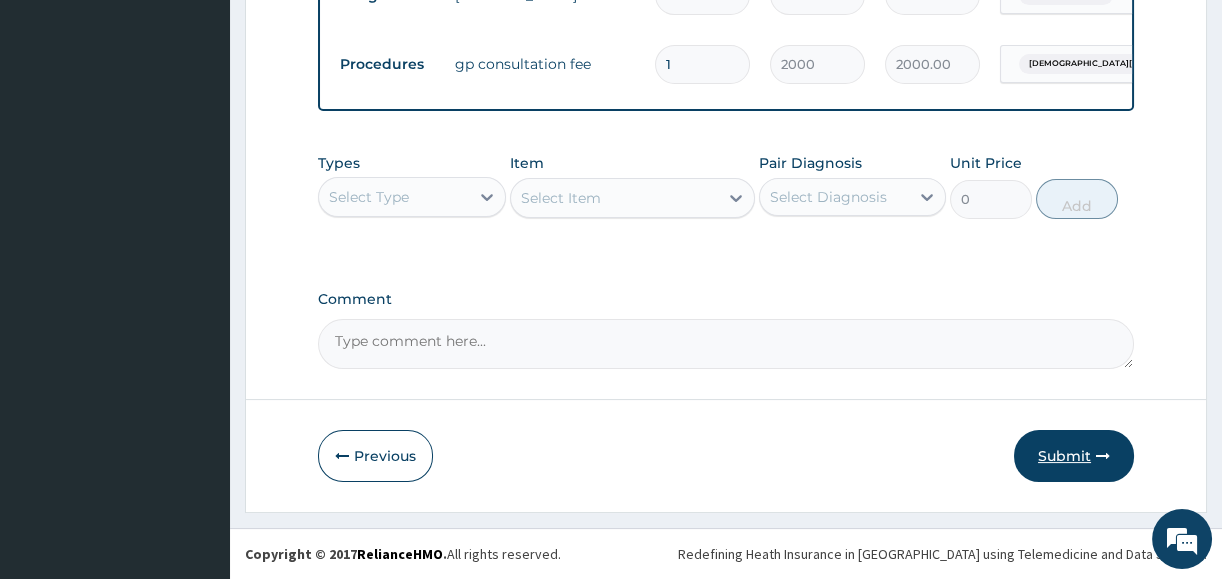 click on "Submit" at bounding box center [1074, 456] 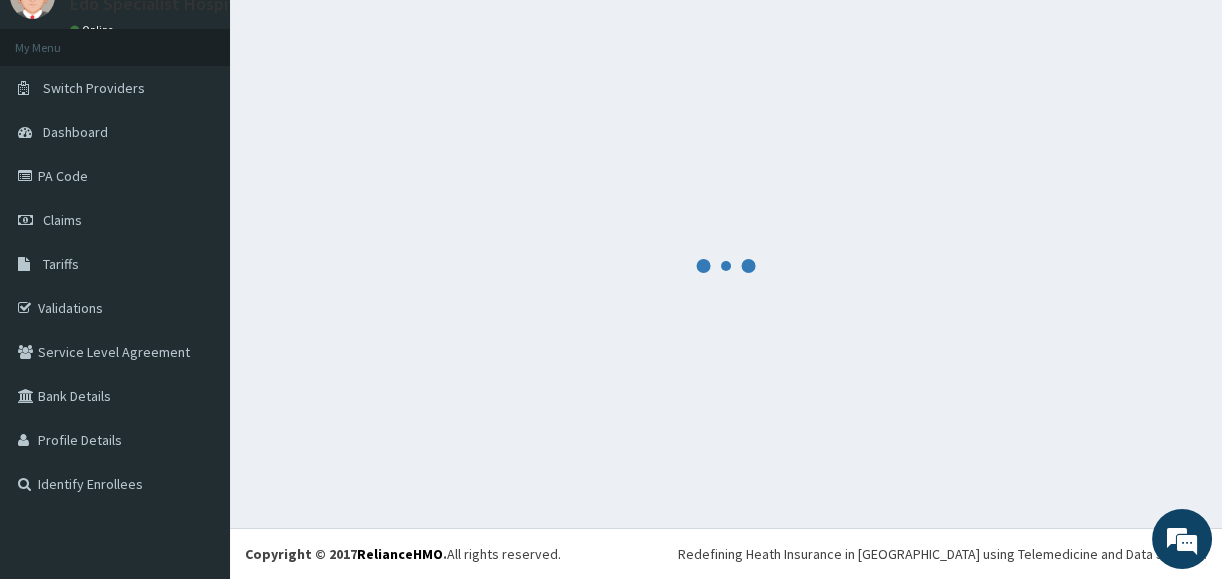 scroll, scrollTop: 85, scrollLeft: 0, axis: vertical 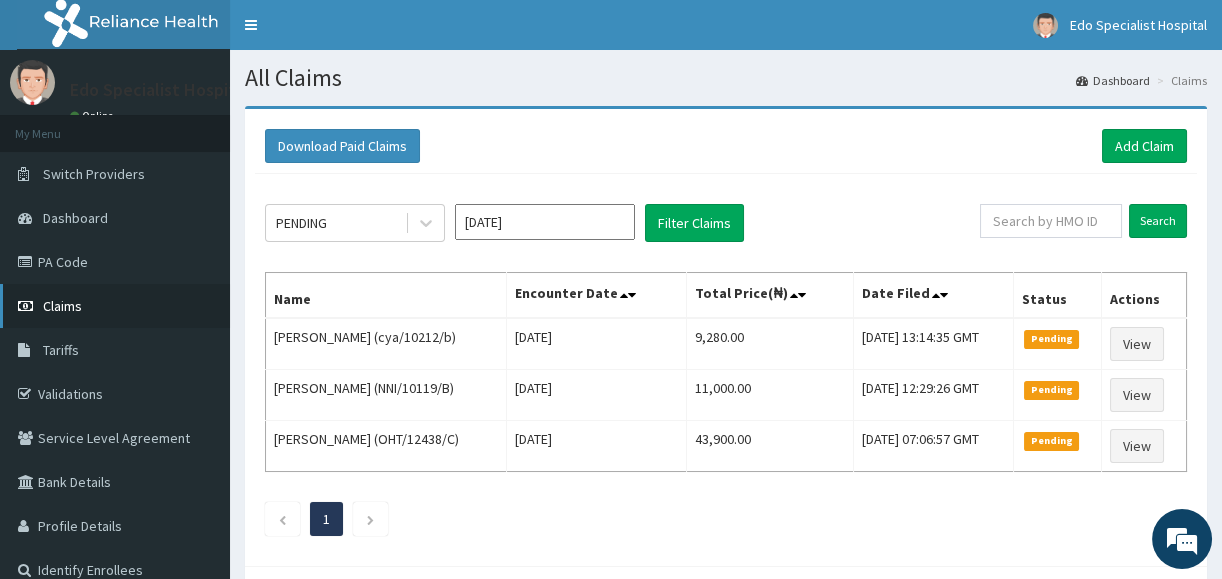 click on "Claims" at bounding box center (62, 306) 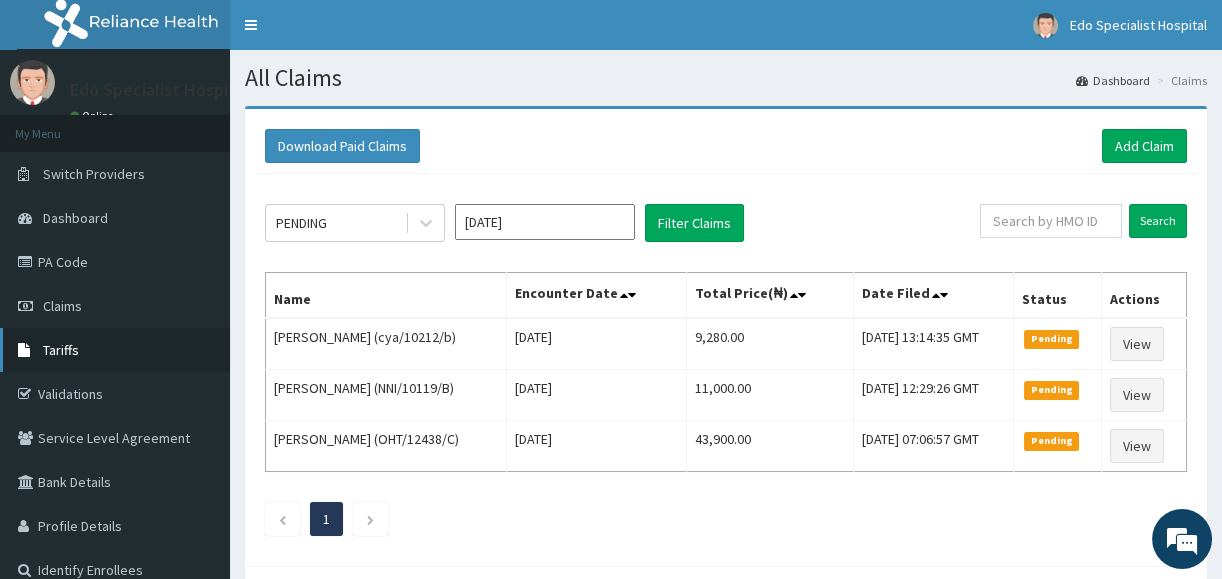 click on "Tariffs" at bounding box center [115, 350] 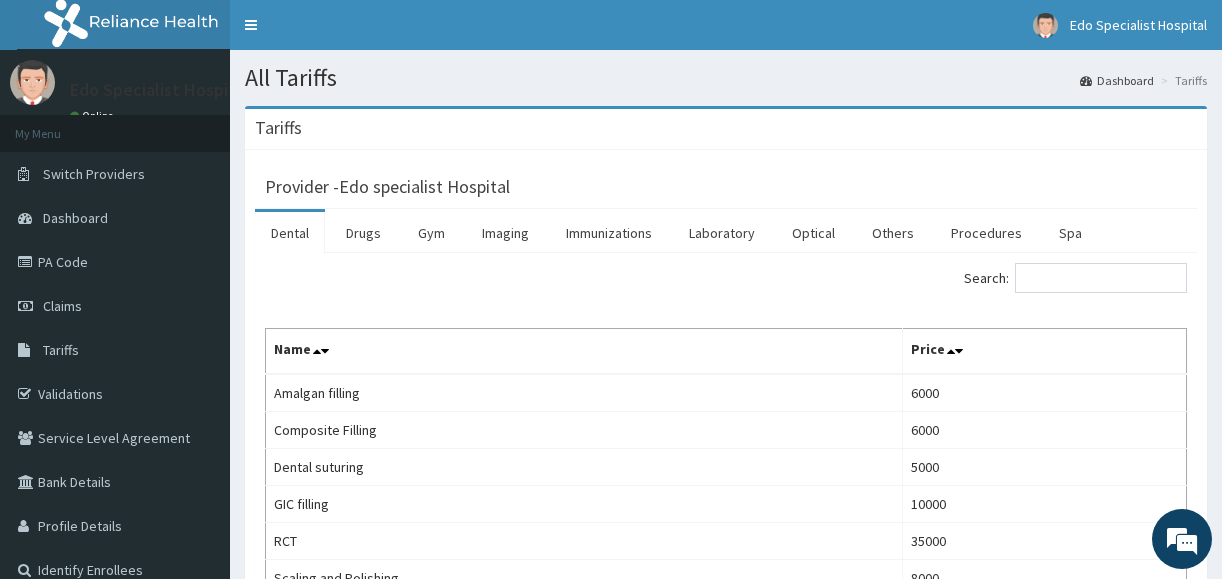 scroll, scrollTop: 0, scrollLeft: 0, axis: both 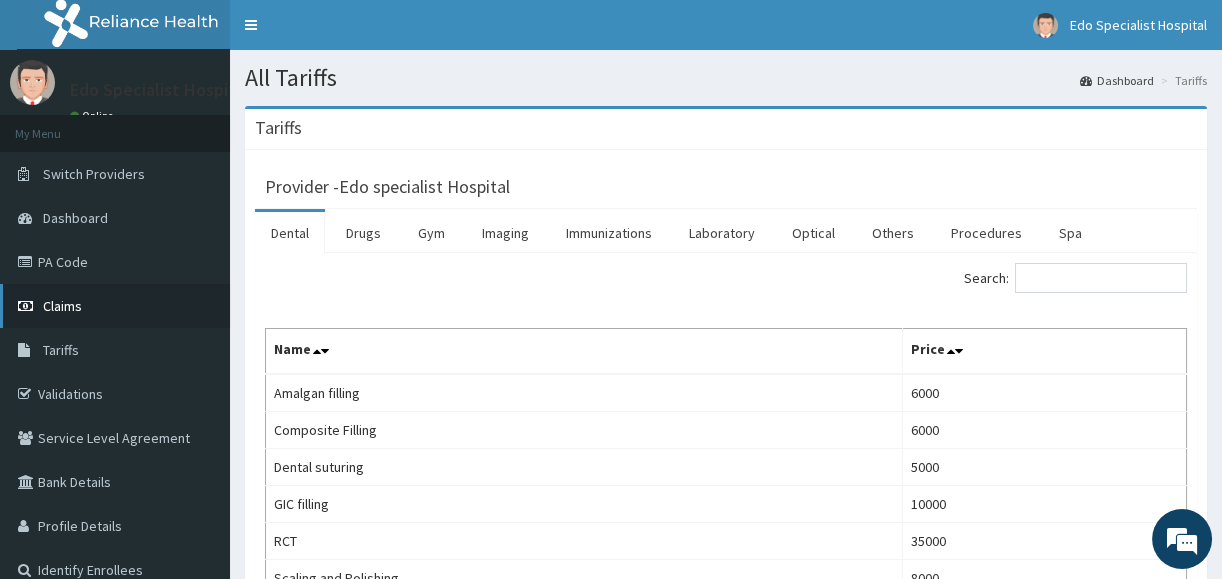 click on "Claims" at bounding box center (115, 306) 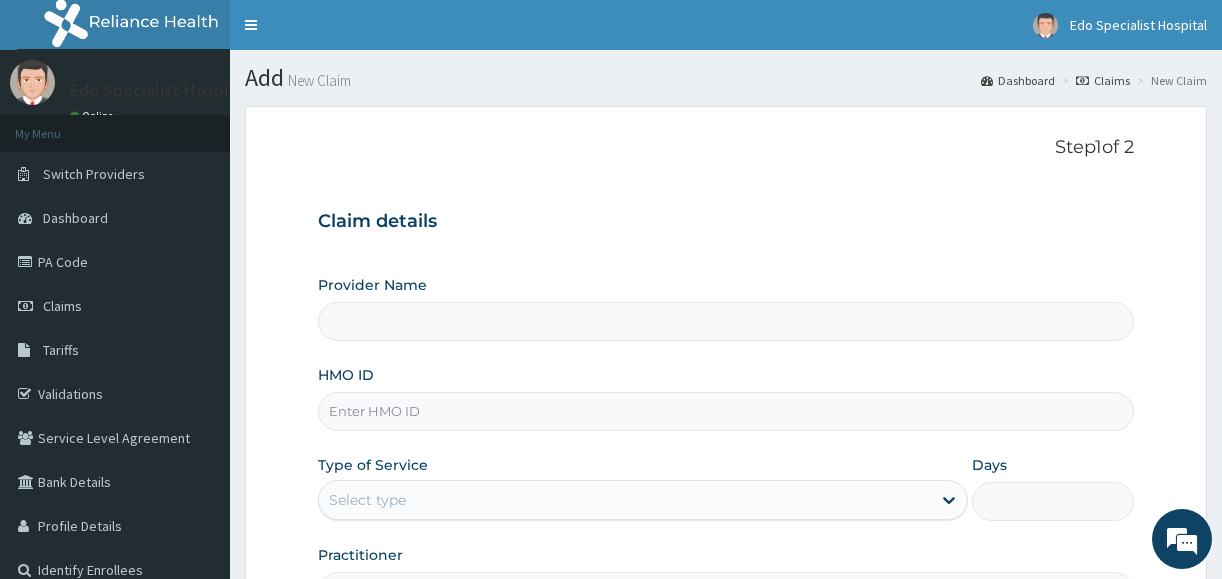 scroll, scrollTop: 0, scrollLeft: 0, axis: both 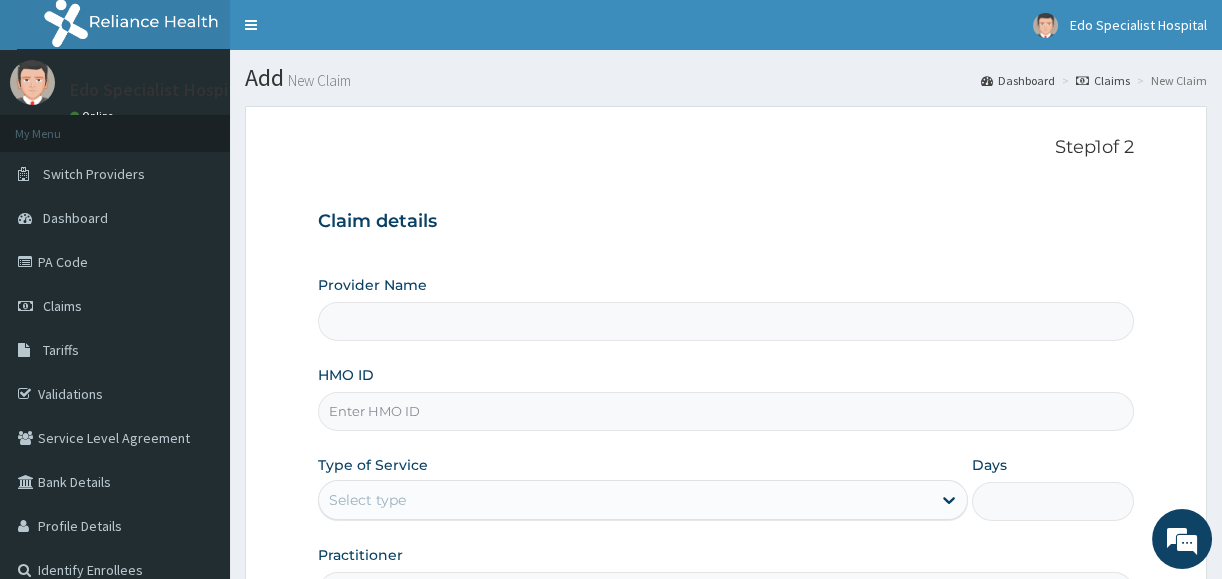 type on "Edo specialist Hospital" 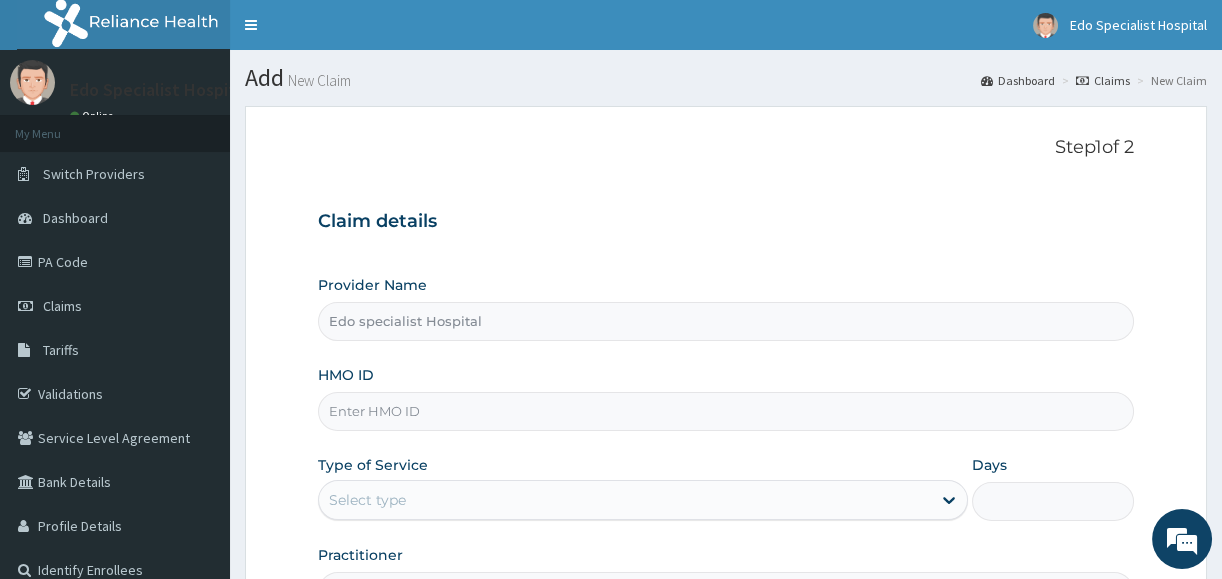 click on "HMO ID" at bounding box center (726, 411) 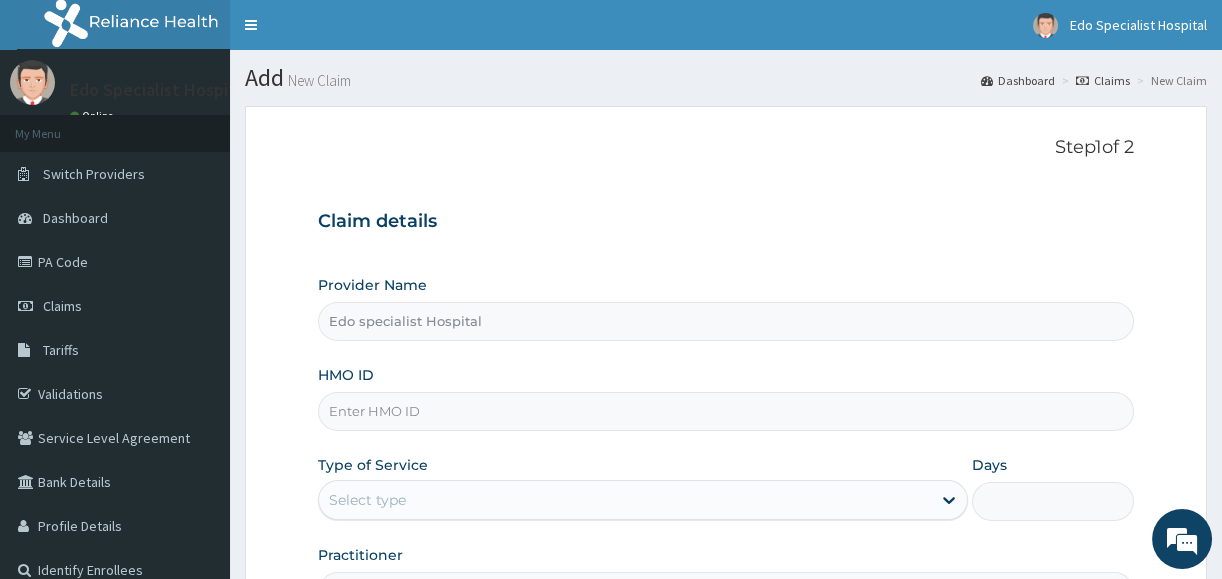 paste on "SFA/12309/A" 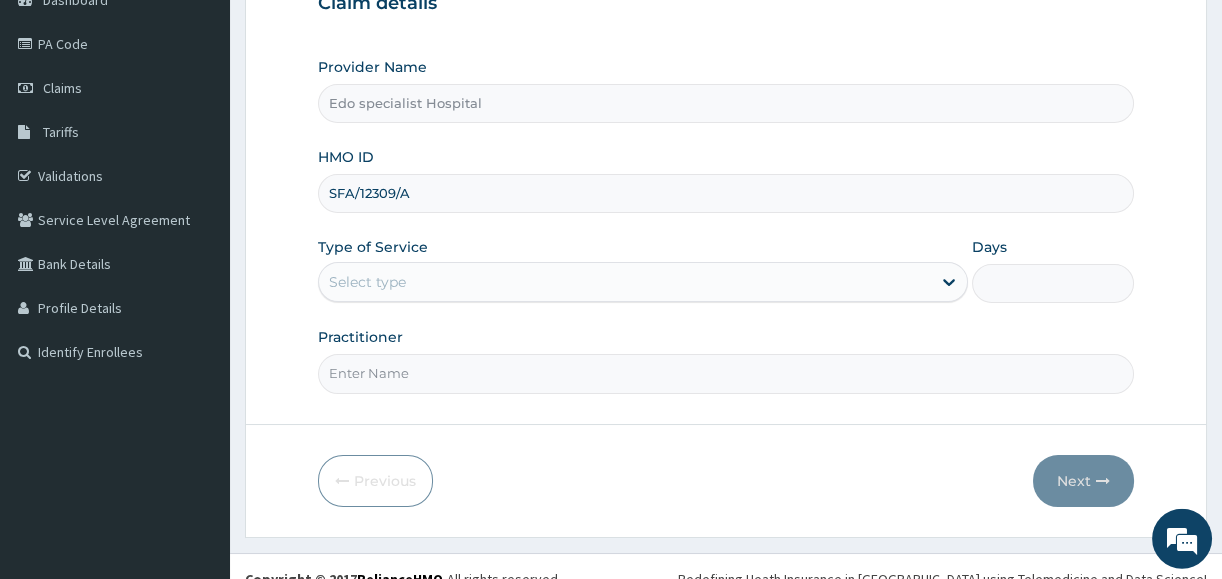 scroll, scrollTop: 241, scrollLeft: 0, axis: vertical 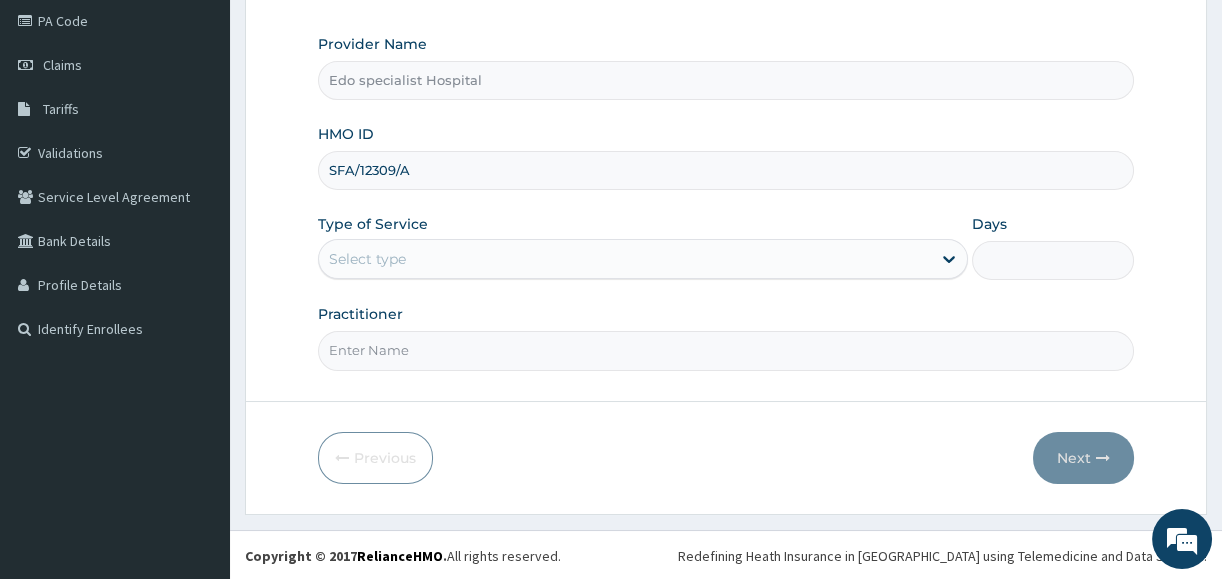 type on "SFA/12309/A" 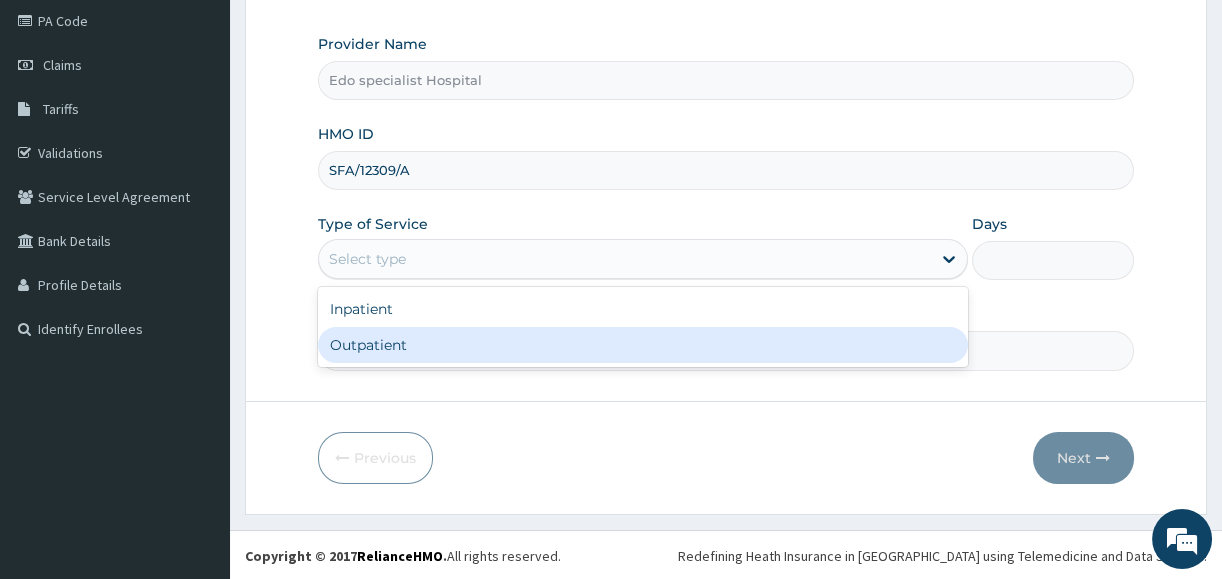 click on "Outpatient" at bounding box center (643, 345) 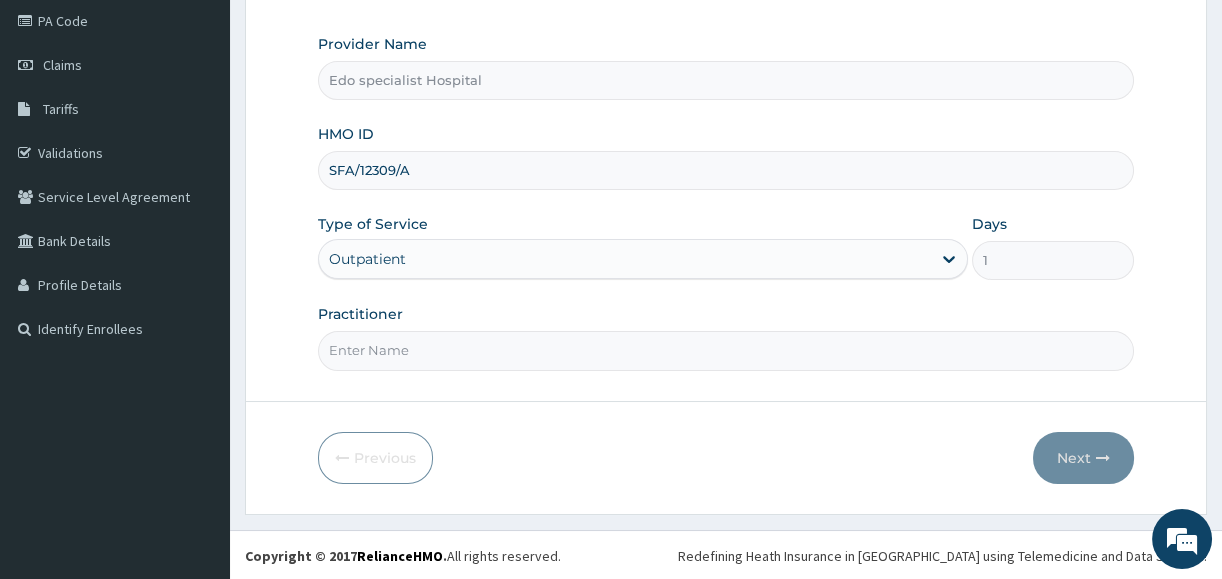 click on "Practitioner" at bounding box center [726, 350] 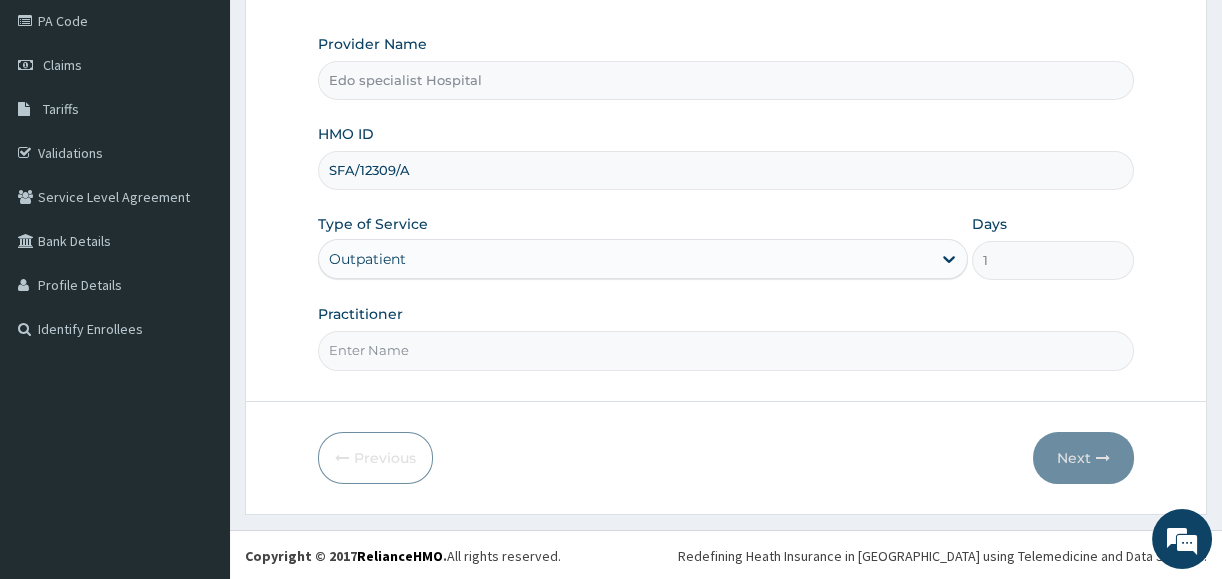 scroll, scrollTop: 0, scrollLeft: 0, axis: both 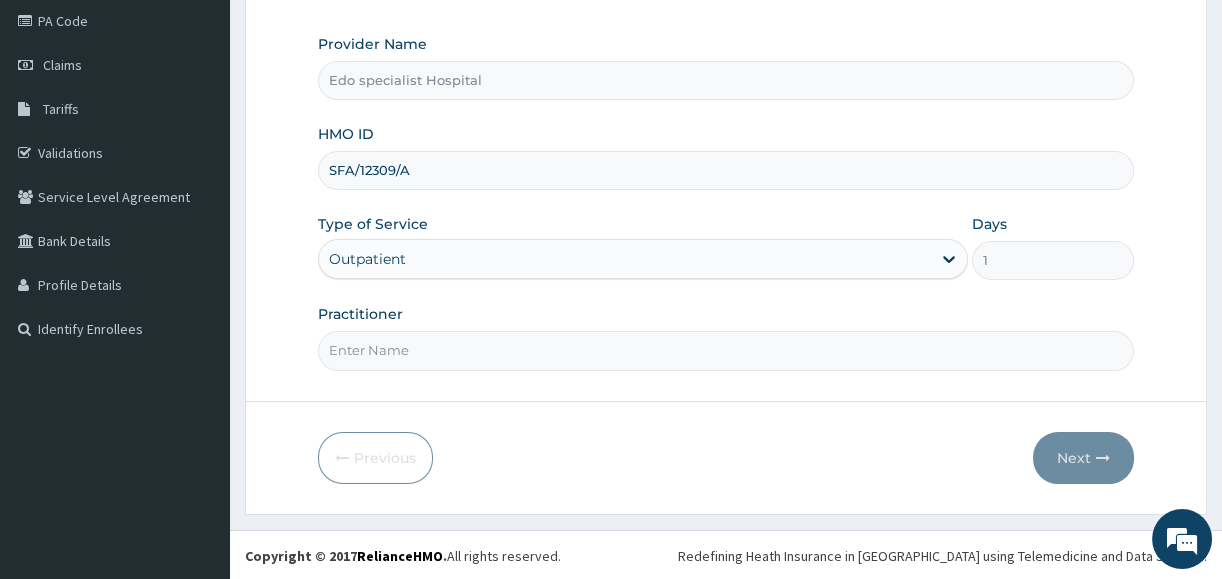 click on "Practitioner" at bounding box center [726, 350] 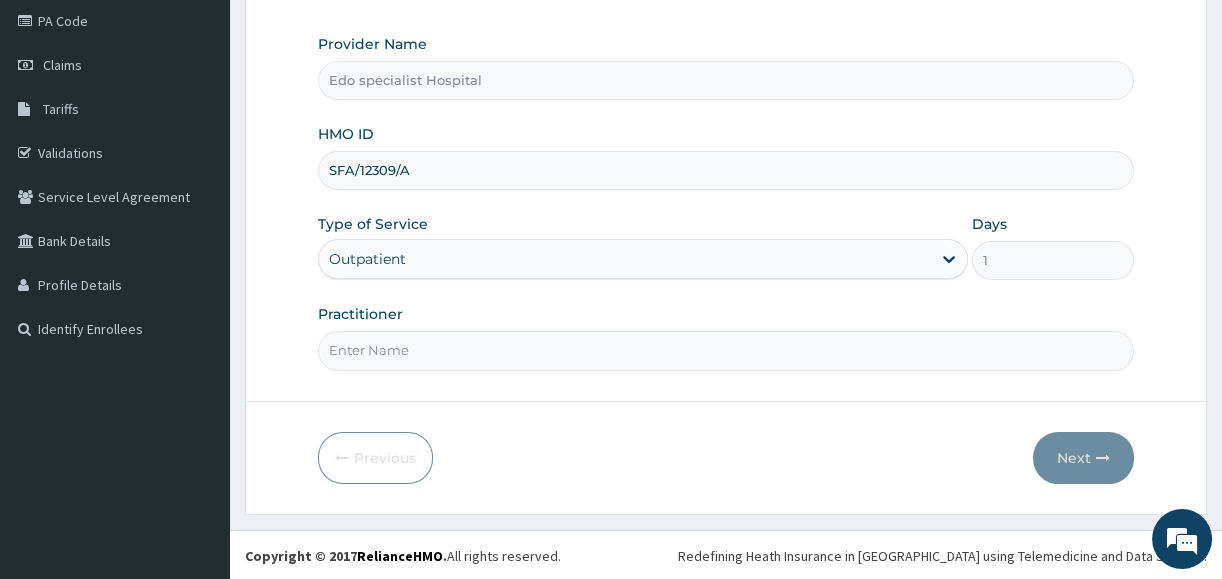 paste on "[PERSON_NAME] Amanatulah" 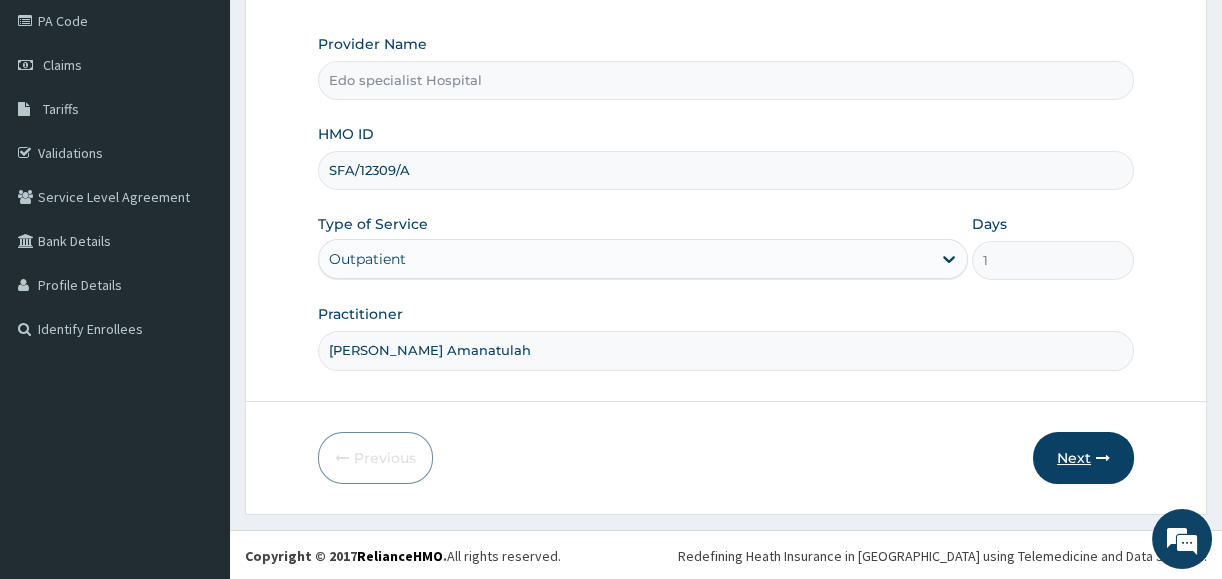 type on "[PERSON_NAME] Amanatulah" 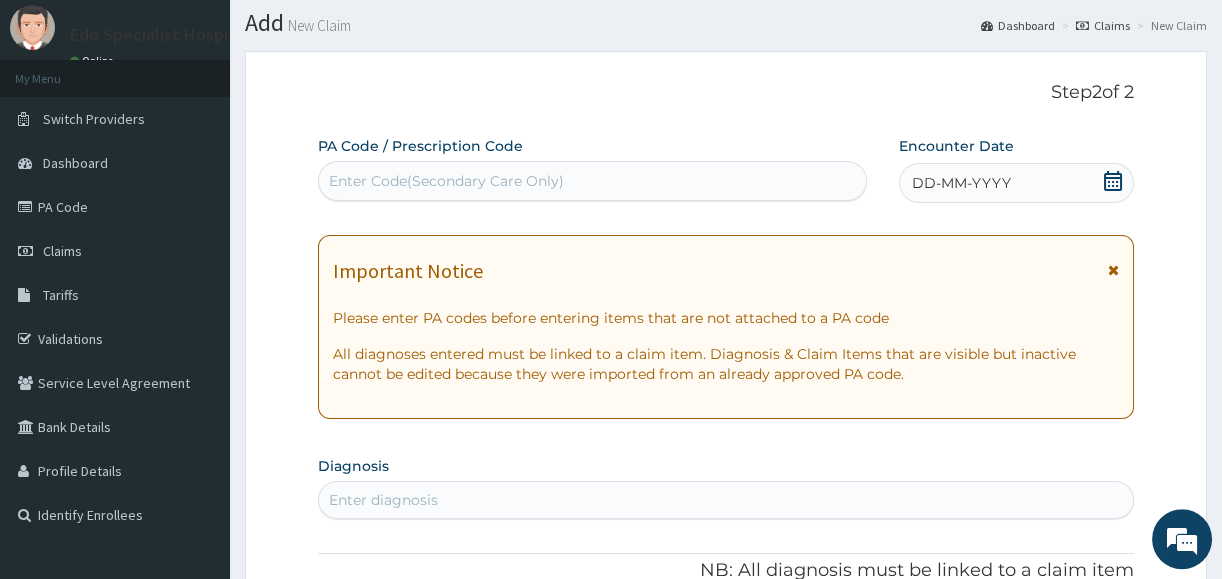scroll, scrollTop: 0, scrollLeft: 0, axis: both 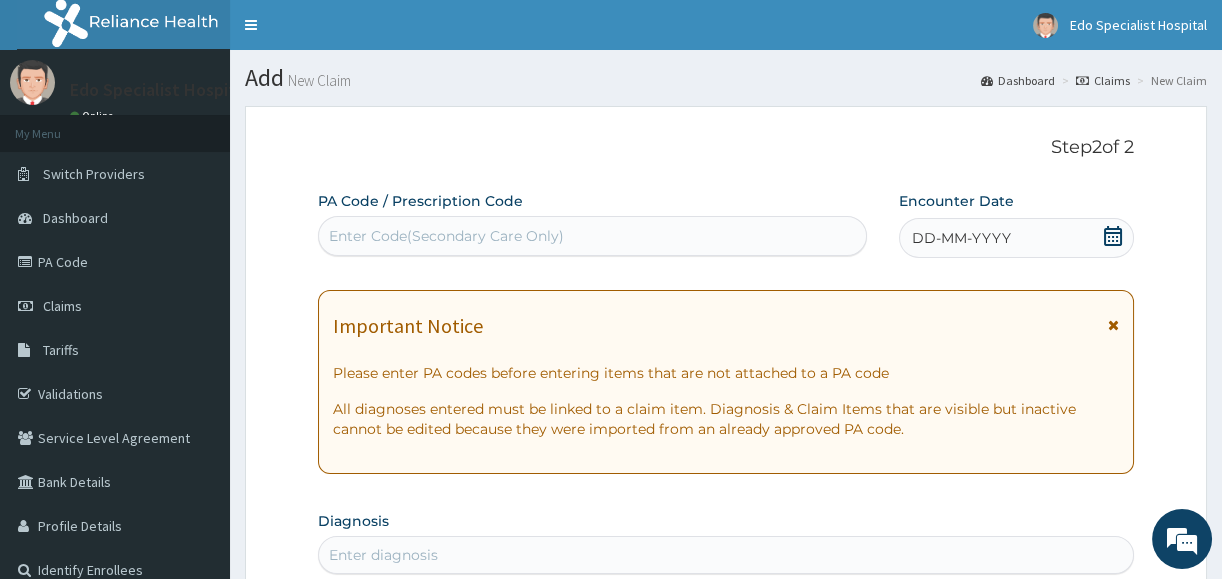 click on "Enter Code(Secondary Care Only)" at bounding box center [446, 236] 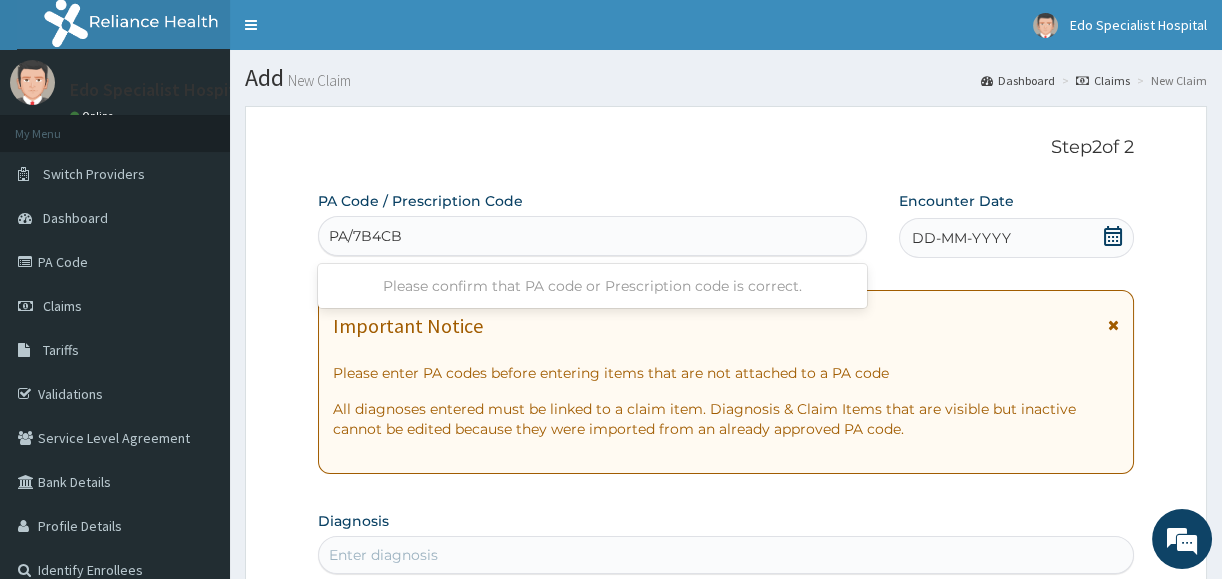 type on "PA/7B4CB4" 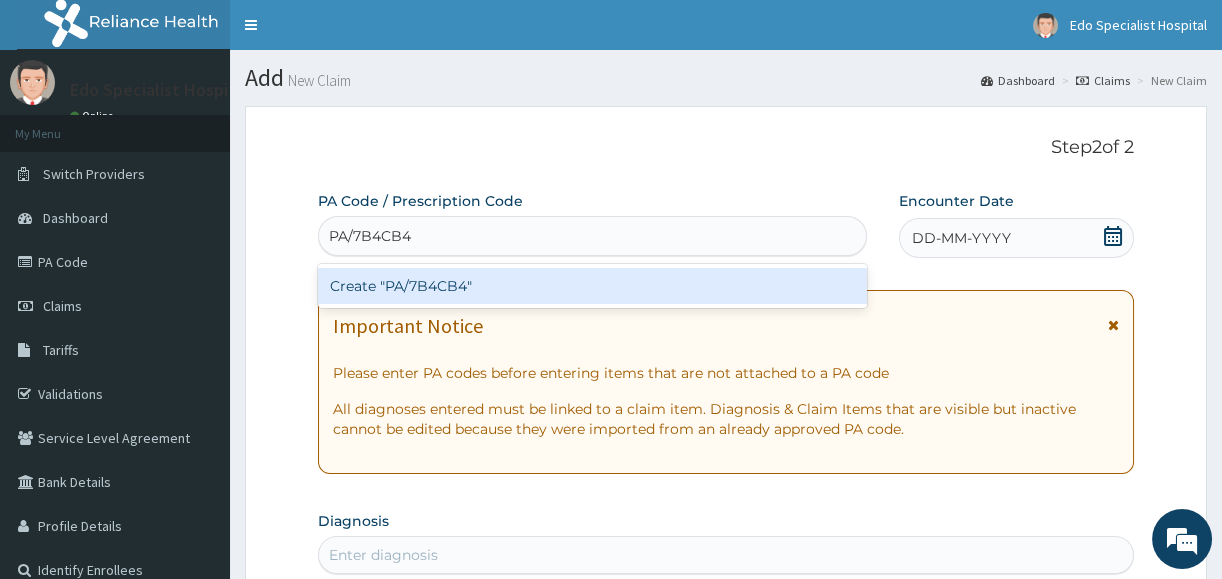 click on "Create "PA/7B4CB4"" at bounding box center [592, 286] 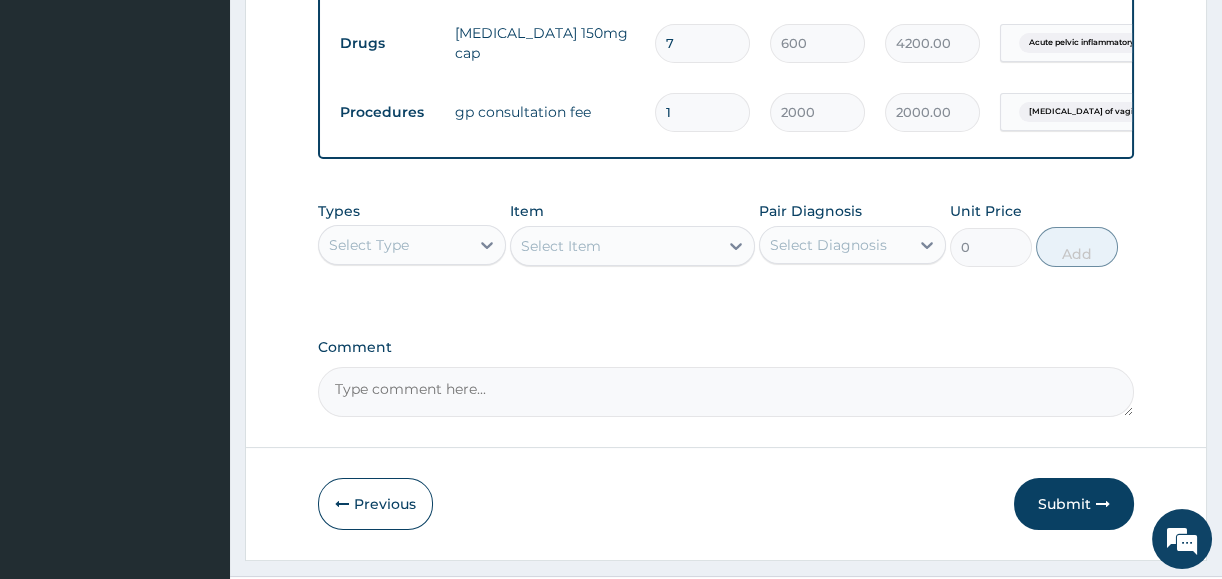 scroll, scrollTop: 919, scrollLeft: 0, axis: vertical 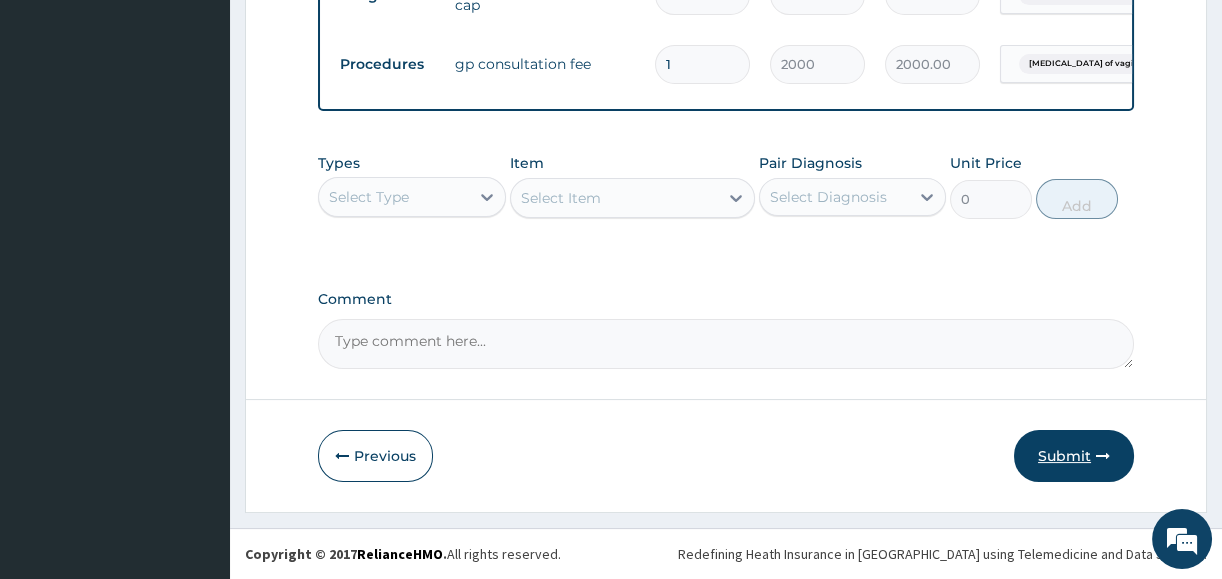 click on "Submit" at bounding box center [1074, 456] 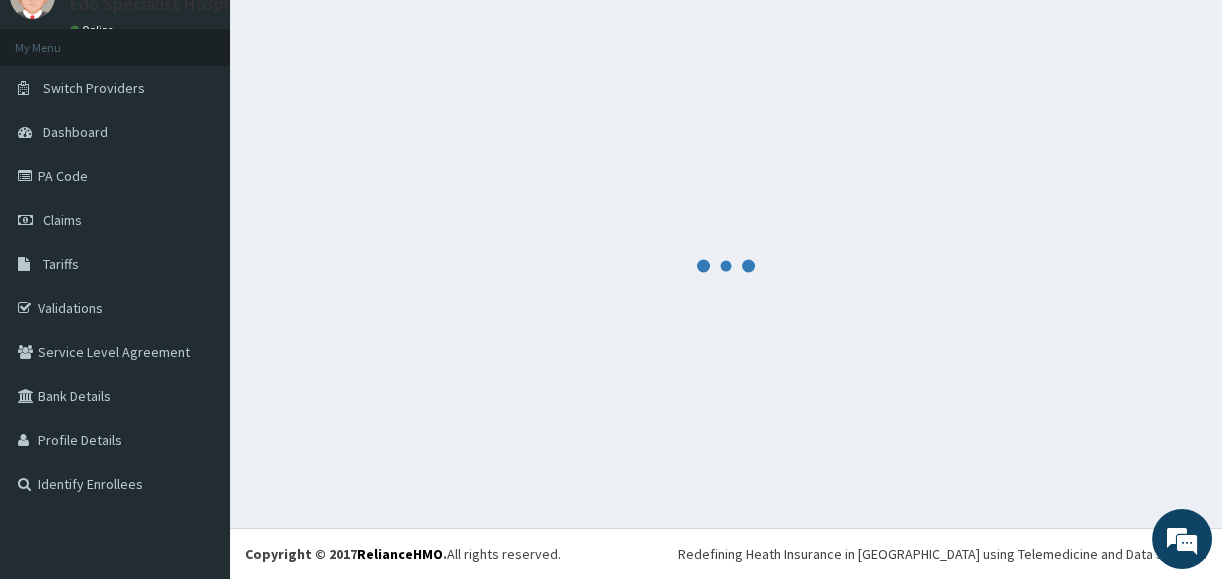 scroll, scrollTop: 85, scrollLeft: 0, axis: vertical 